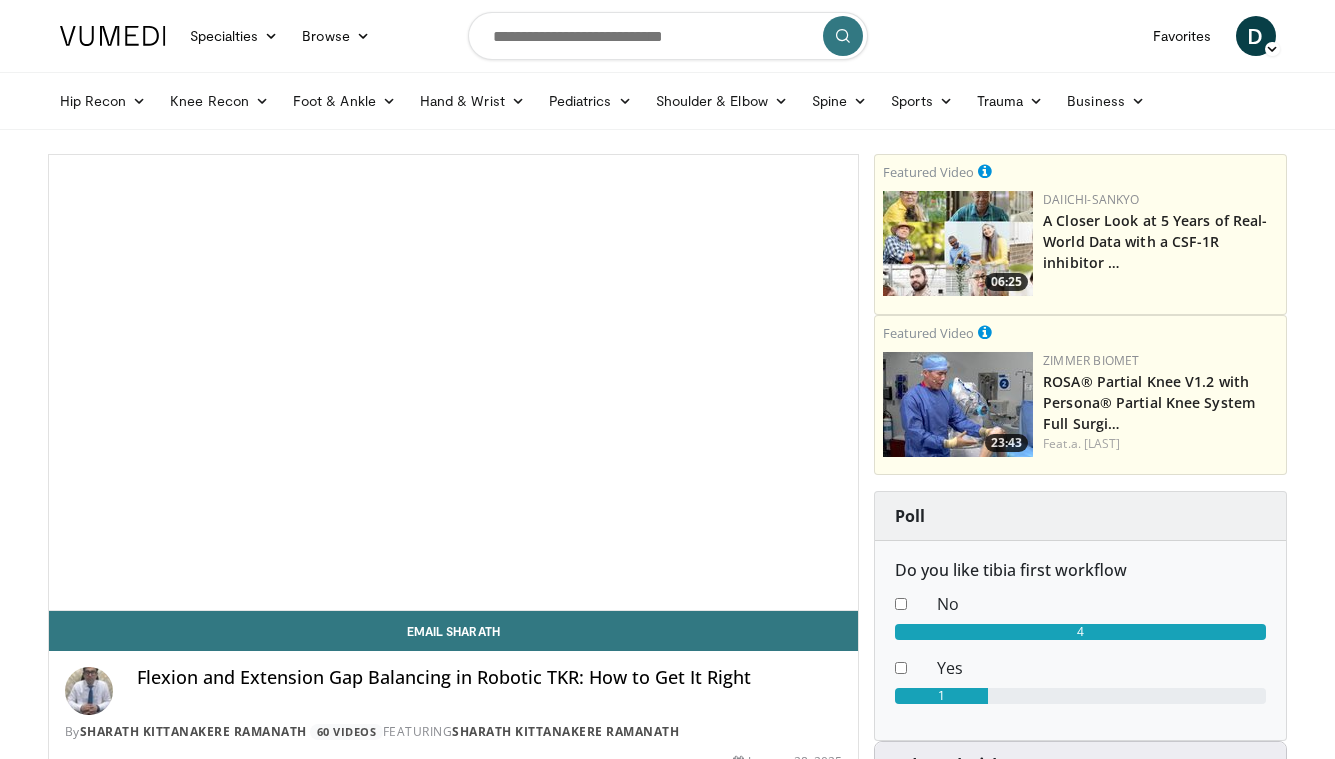 scroll, scrollTop: 0, scrollLeft: 0, axis: both 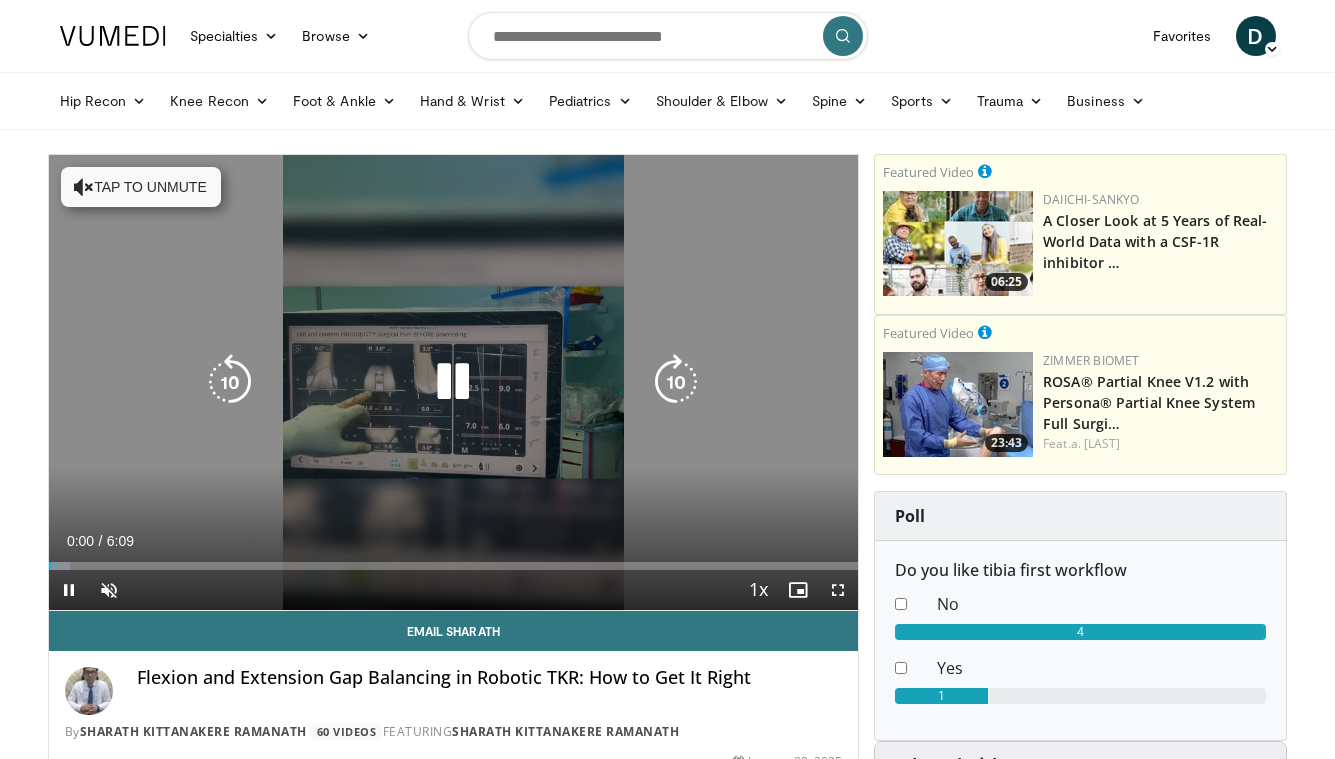 click at bounding box center (453, 382) 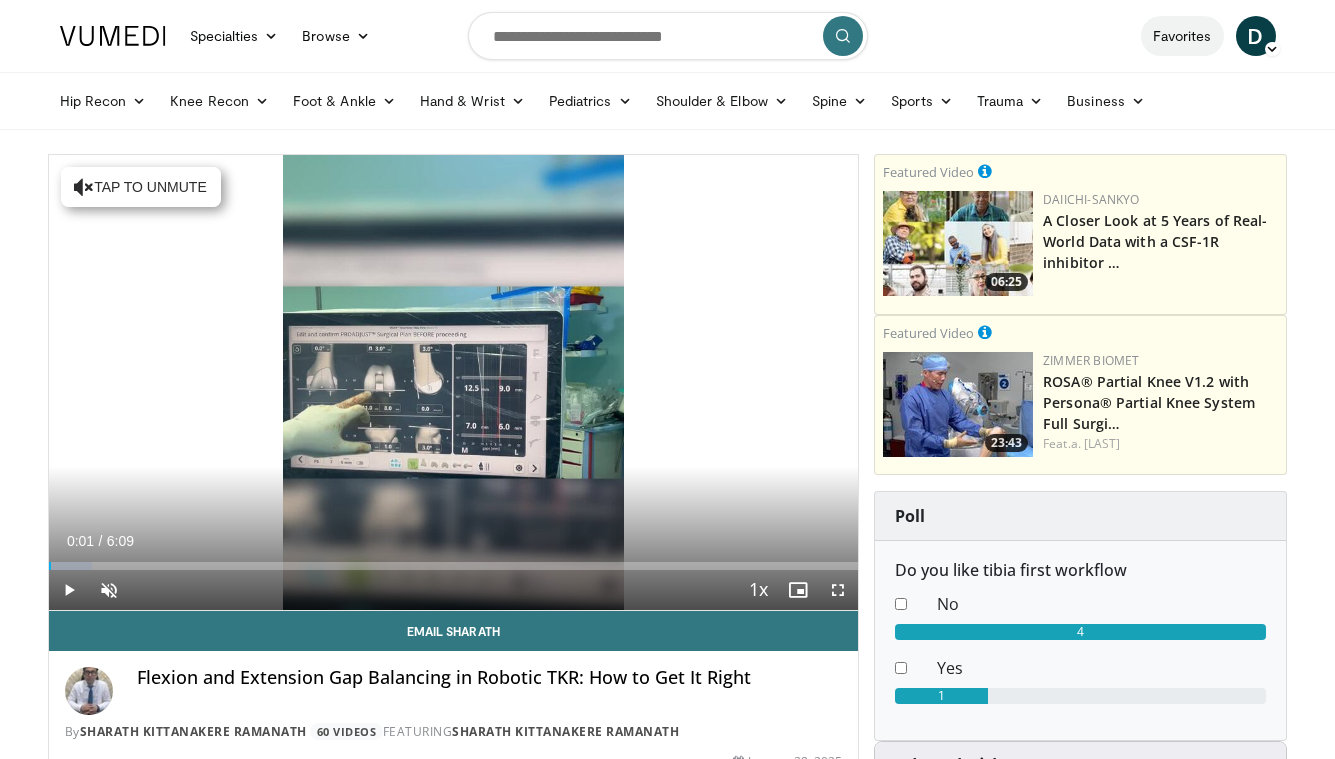 click on "Favorites" at bounding box center [1182, 36] 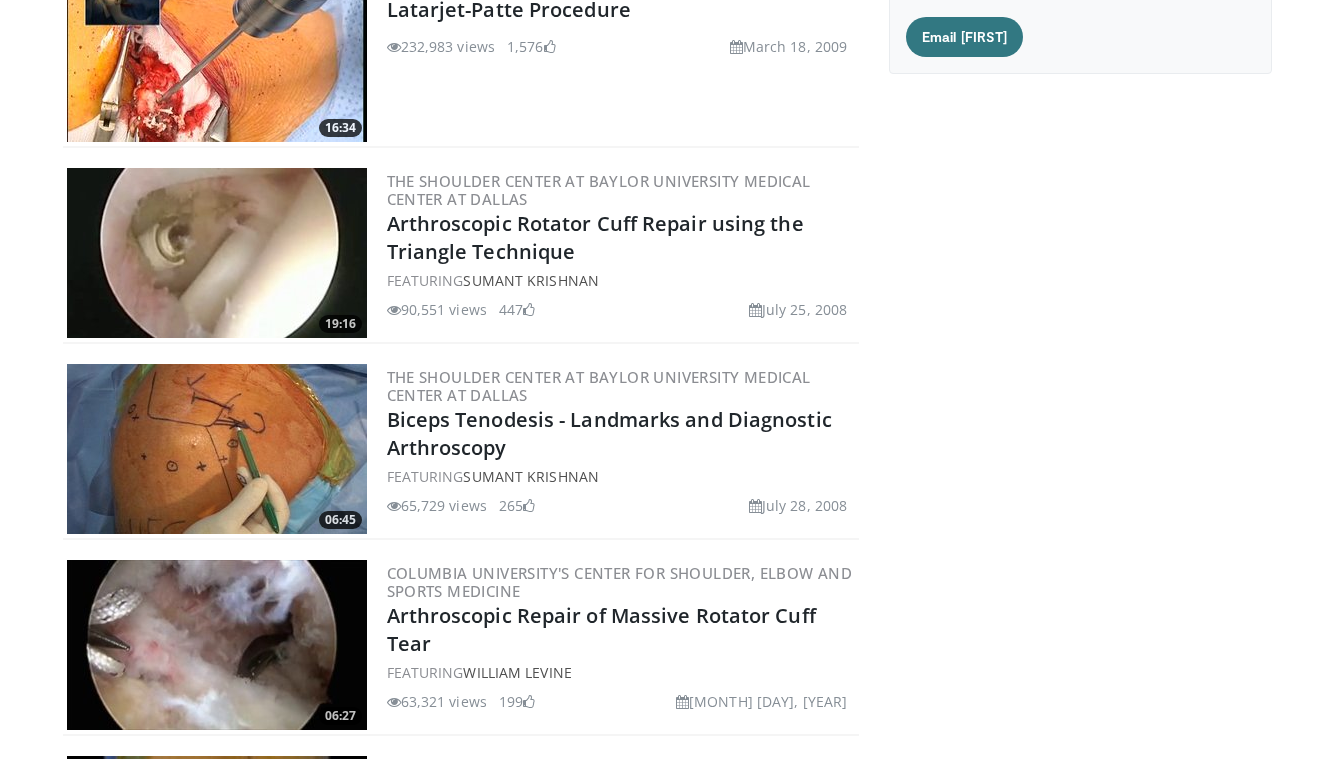 scroll, scrollTop: 297, scrollLeft: 0, axis: vertical 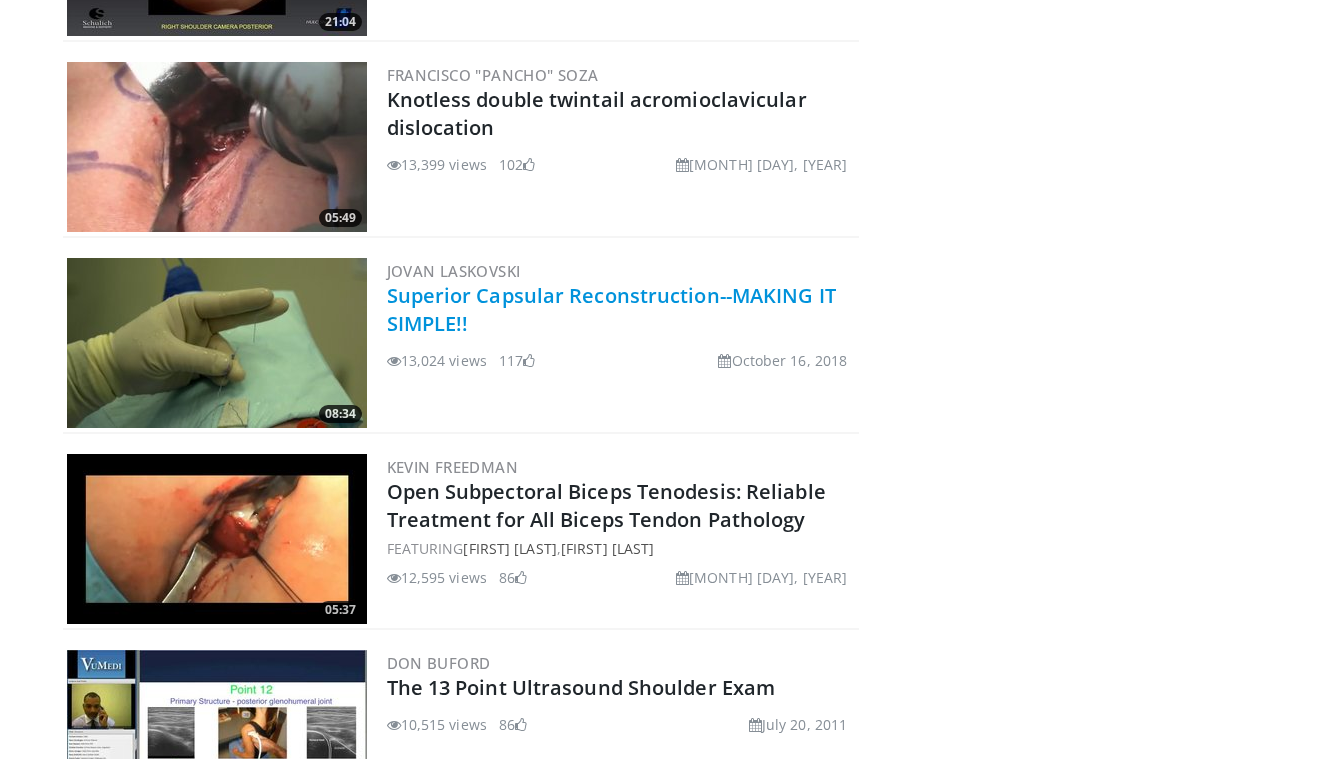 click on "Superior Capsular Reconstruction--MAKING IT SIMPLE!!" at bounding box center [611, 309] 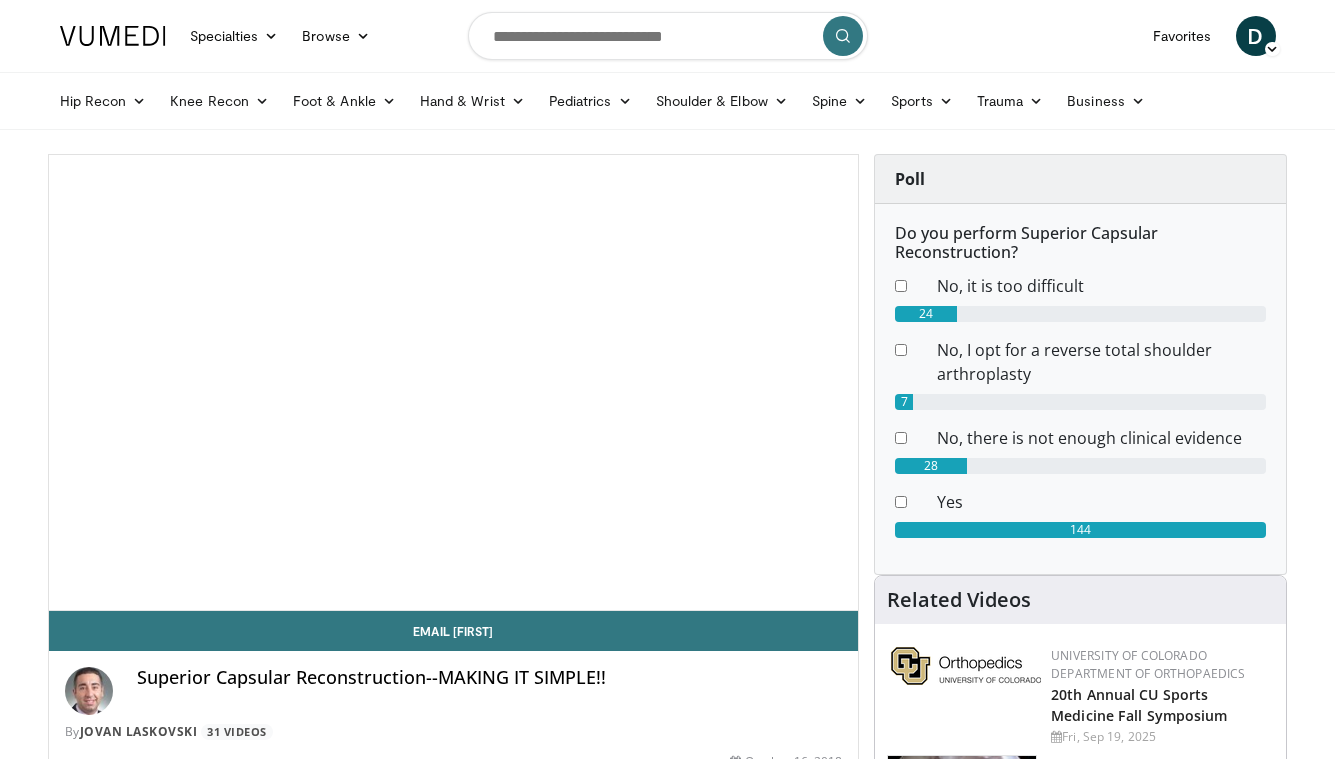 scroll, scrollTop: 0, scrollLeft: 0, axis: both 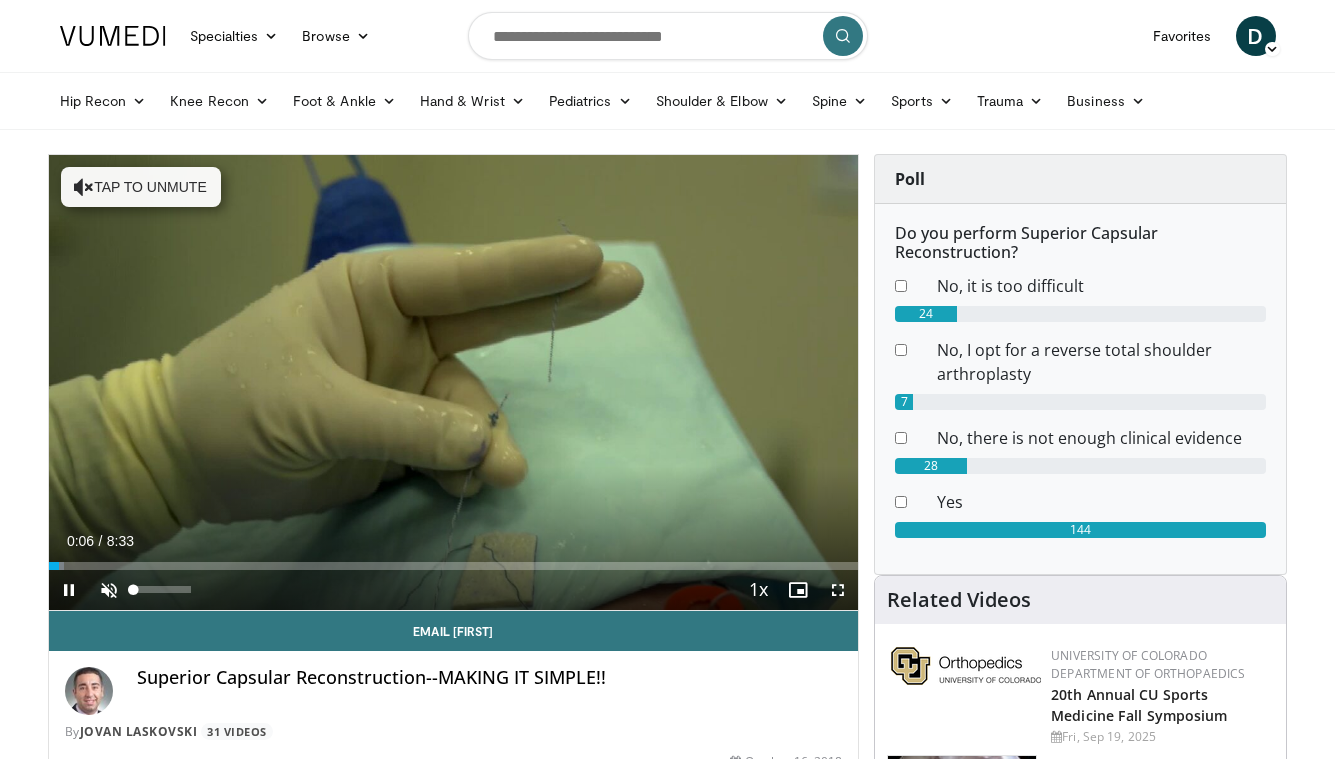 click at bounding box center [109, 590] 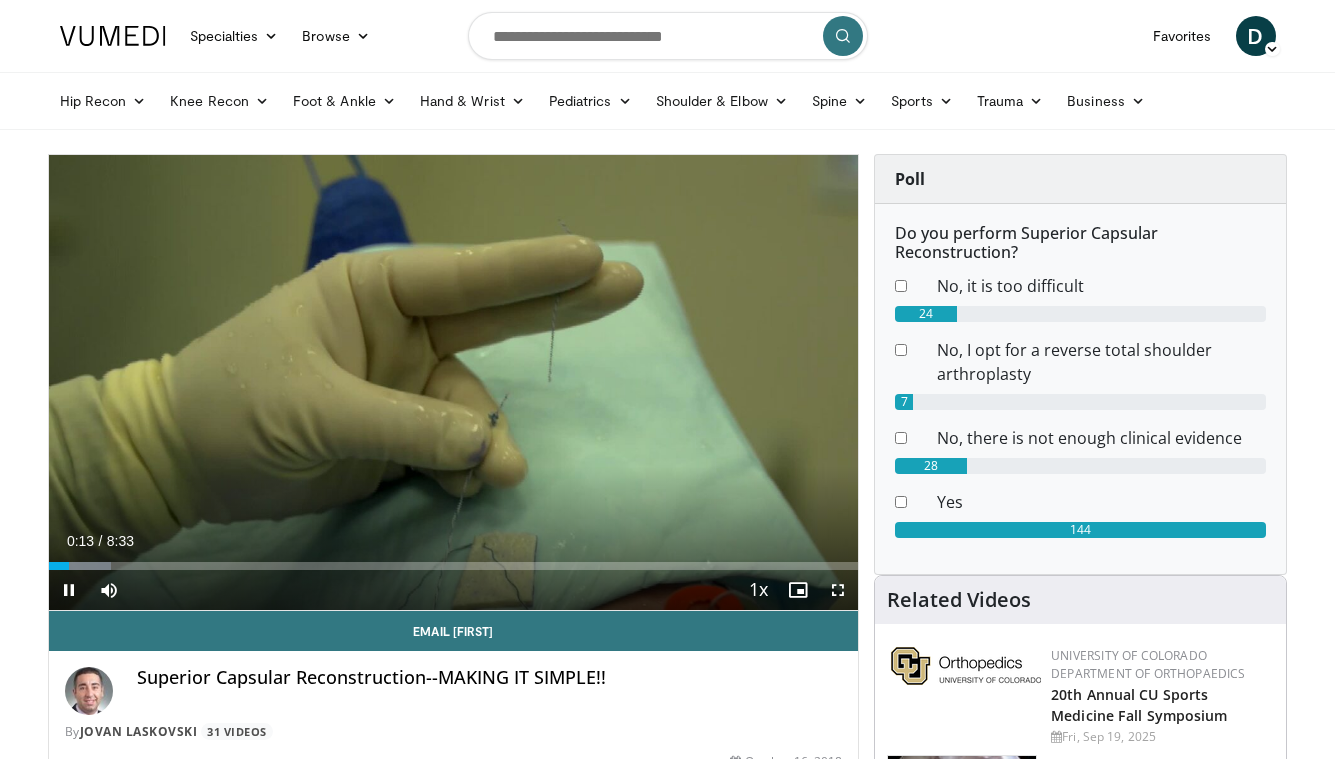 click at bounding box center [838, 590] 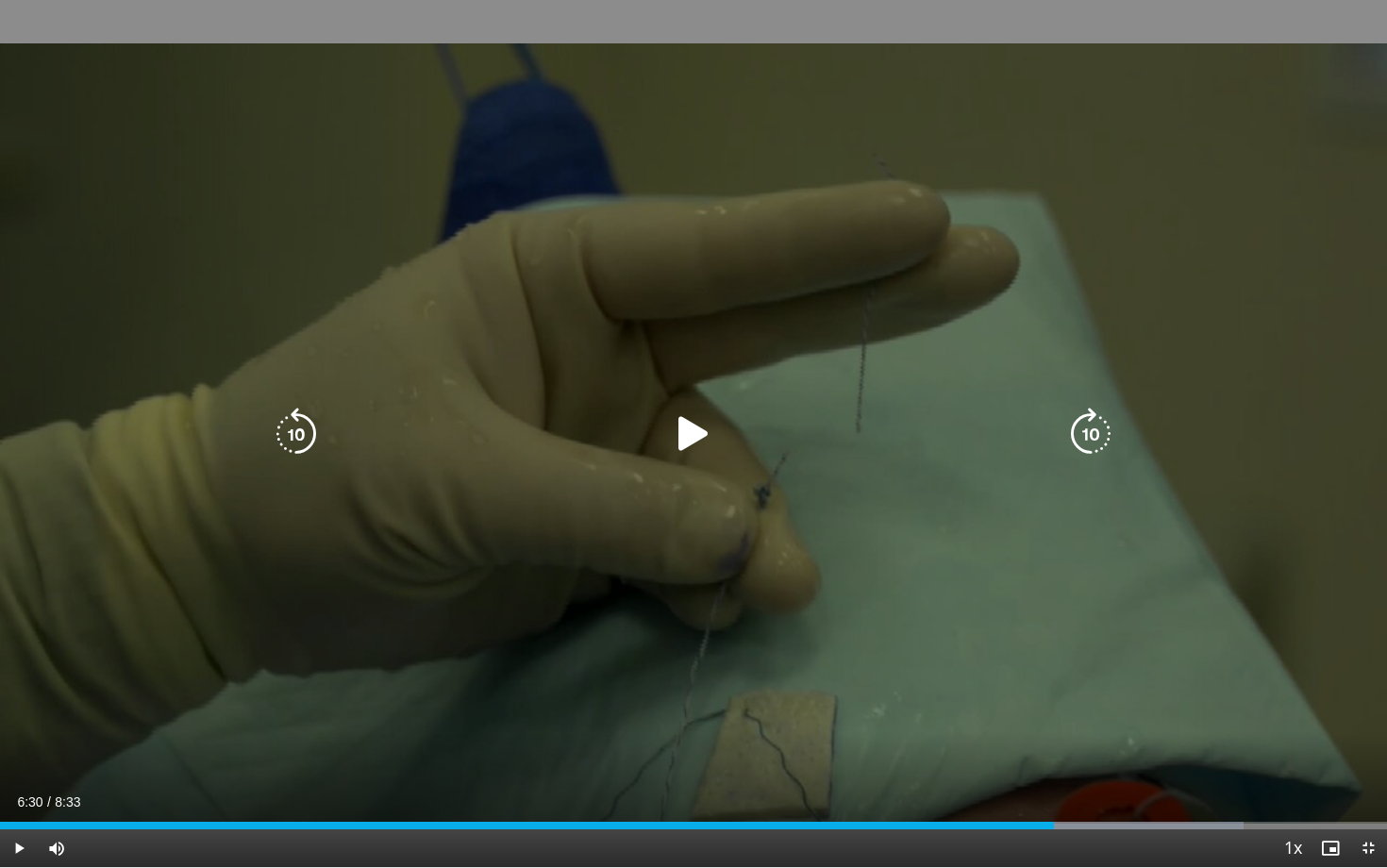 click at bounding box center (694, 434) 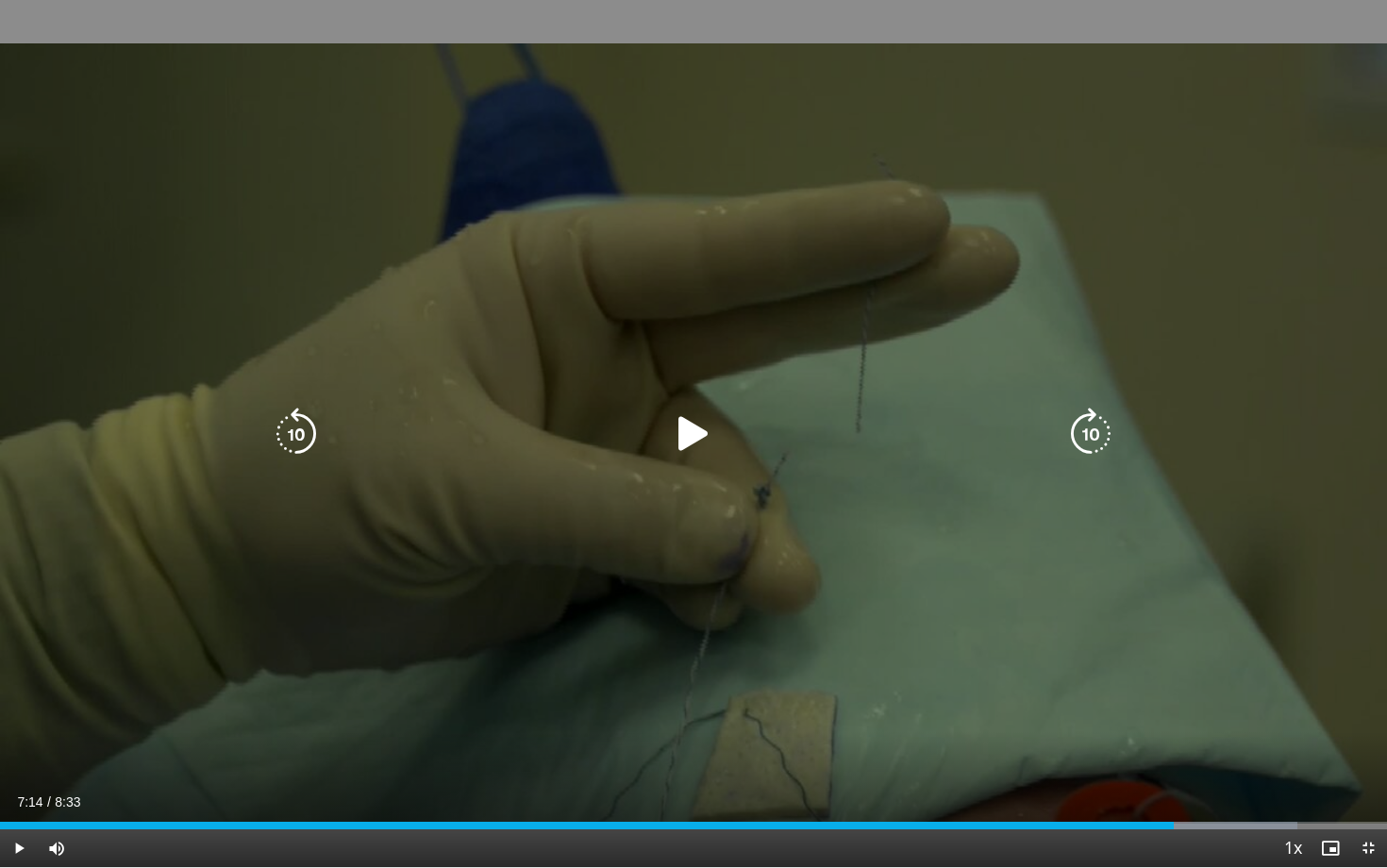click at bounding box center (694, 434) 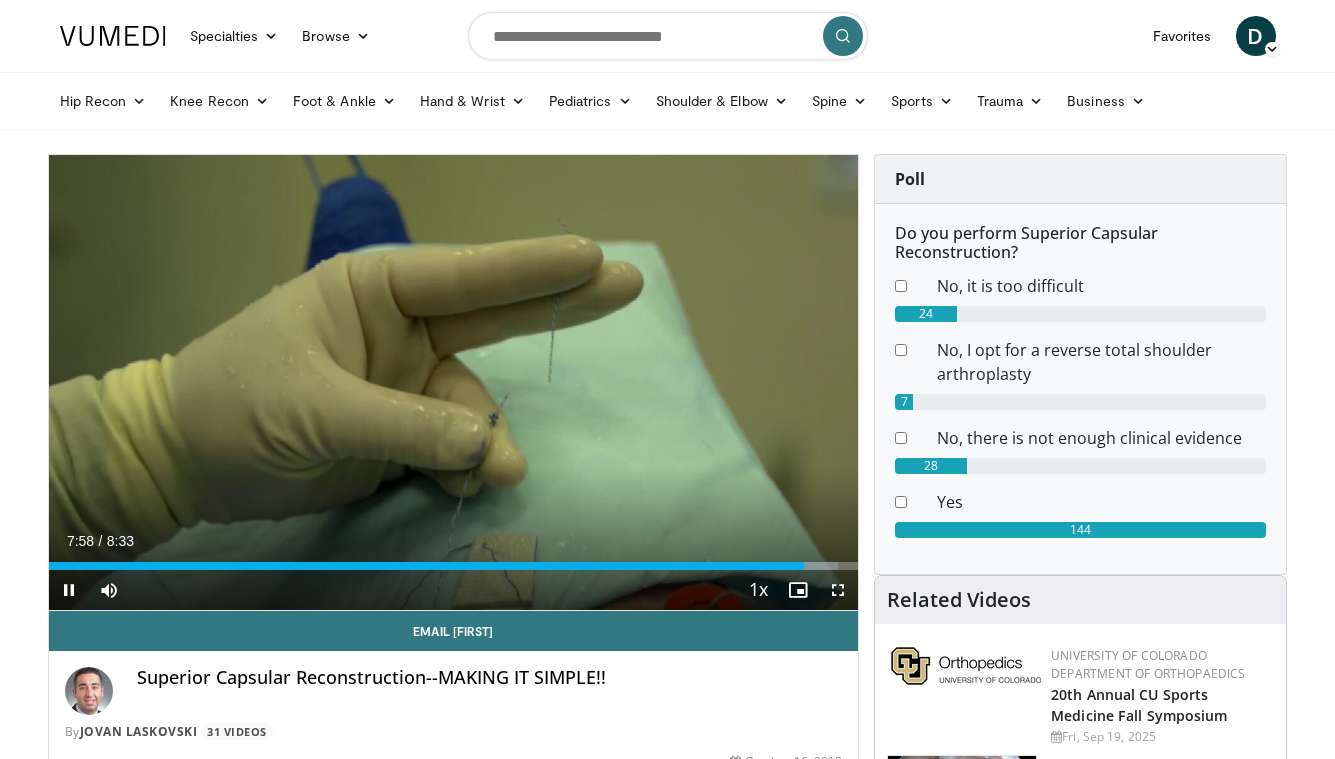click at bounding box center (69, 590) 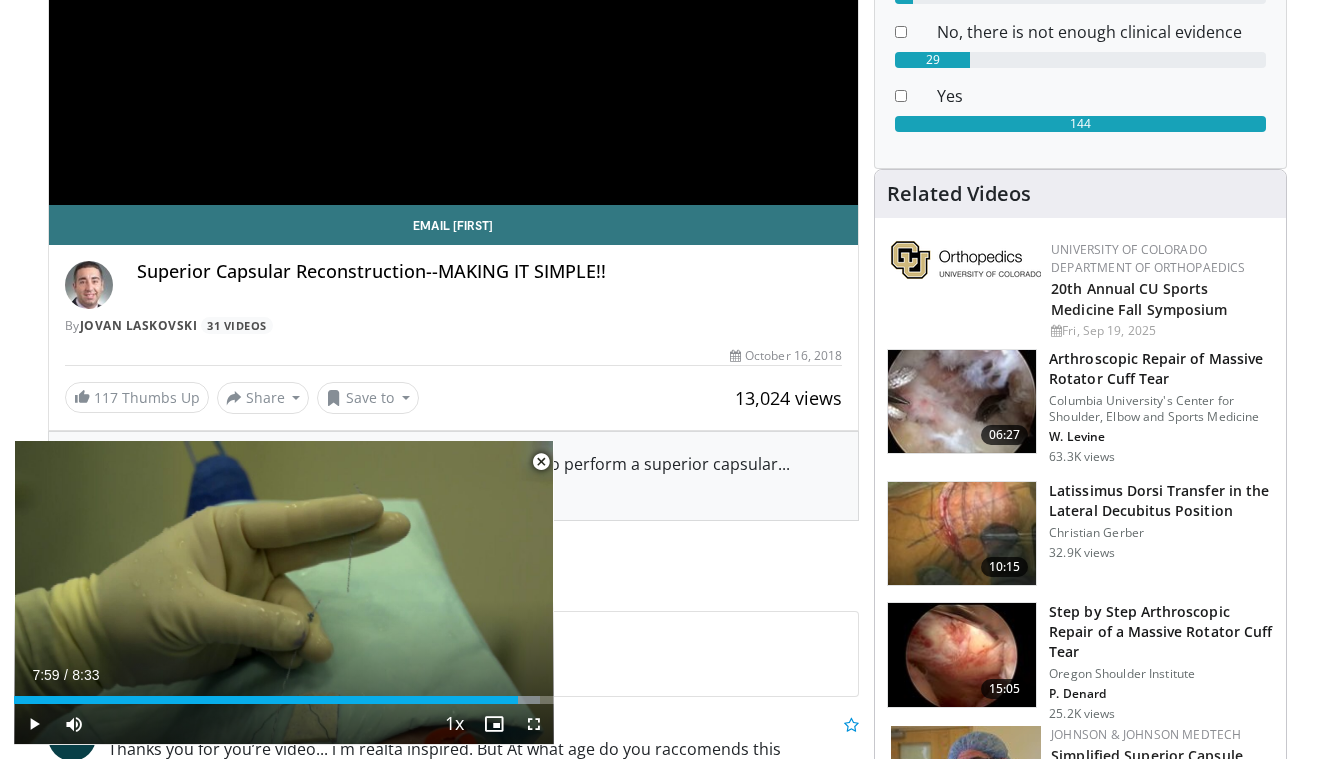 scroll, scrollTop: 407, scrollLeft: 0, axis: vertical 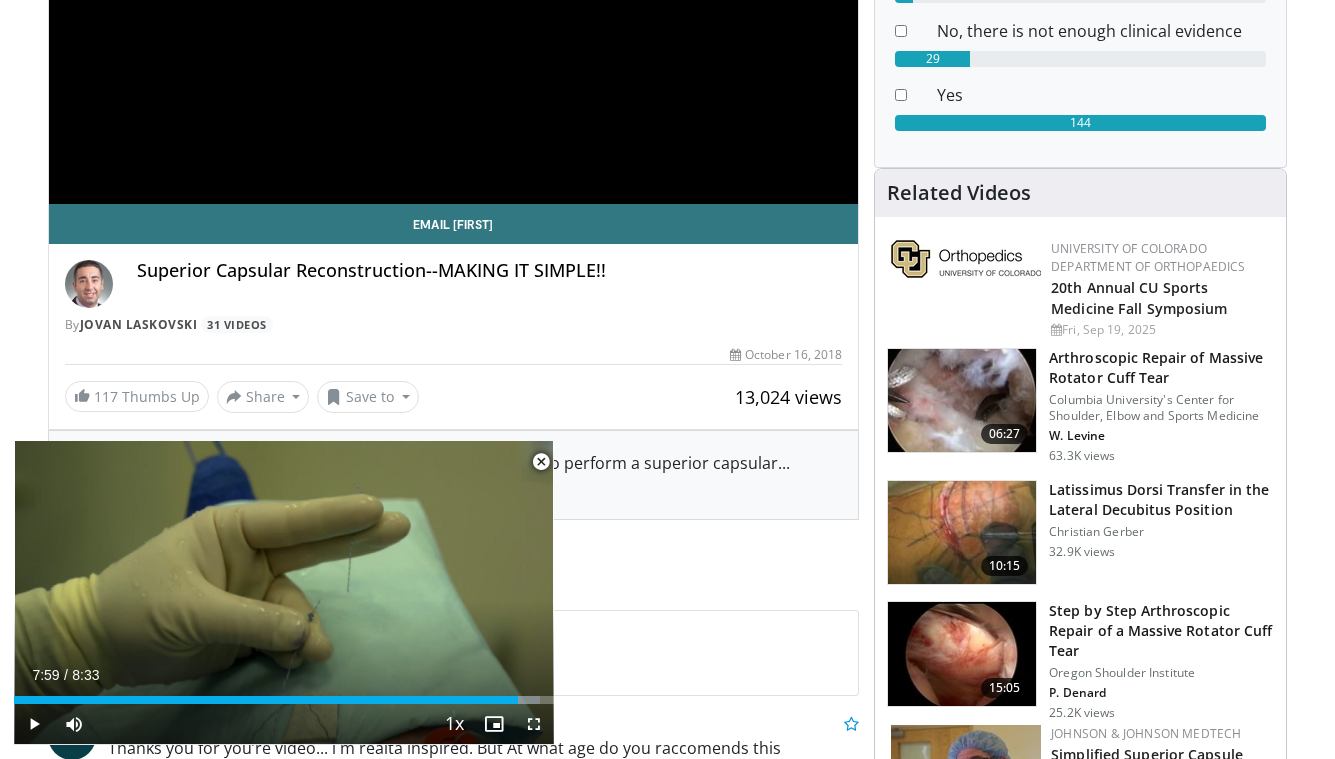 click at bounding box center (541, 462) 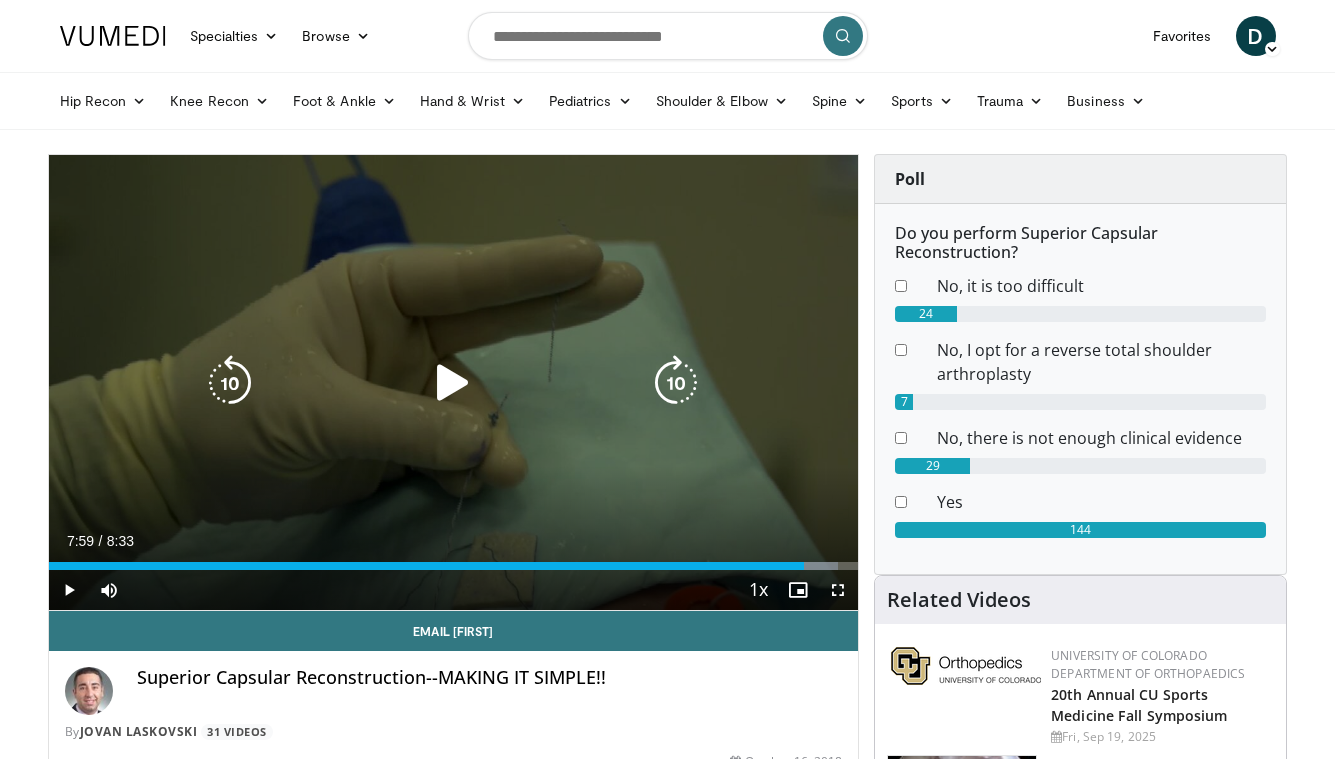 scroll, scrollTop: 0, scrollLeft: 0, axis: both 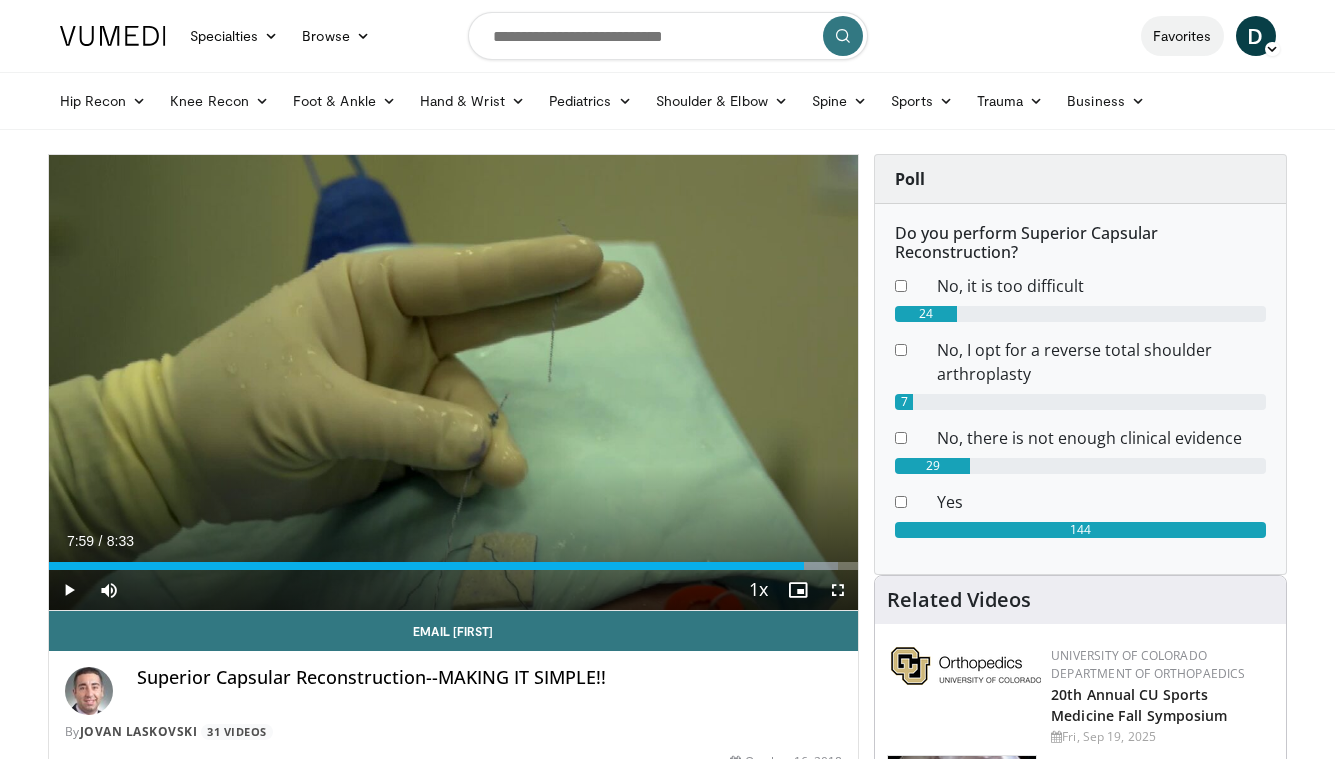 click on "Favorites" at bounding box center [1182, 36] 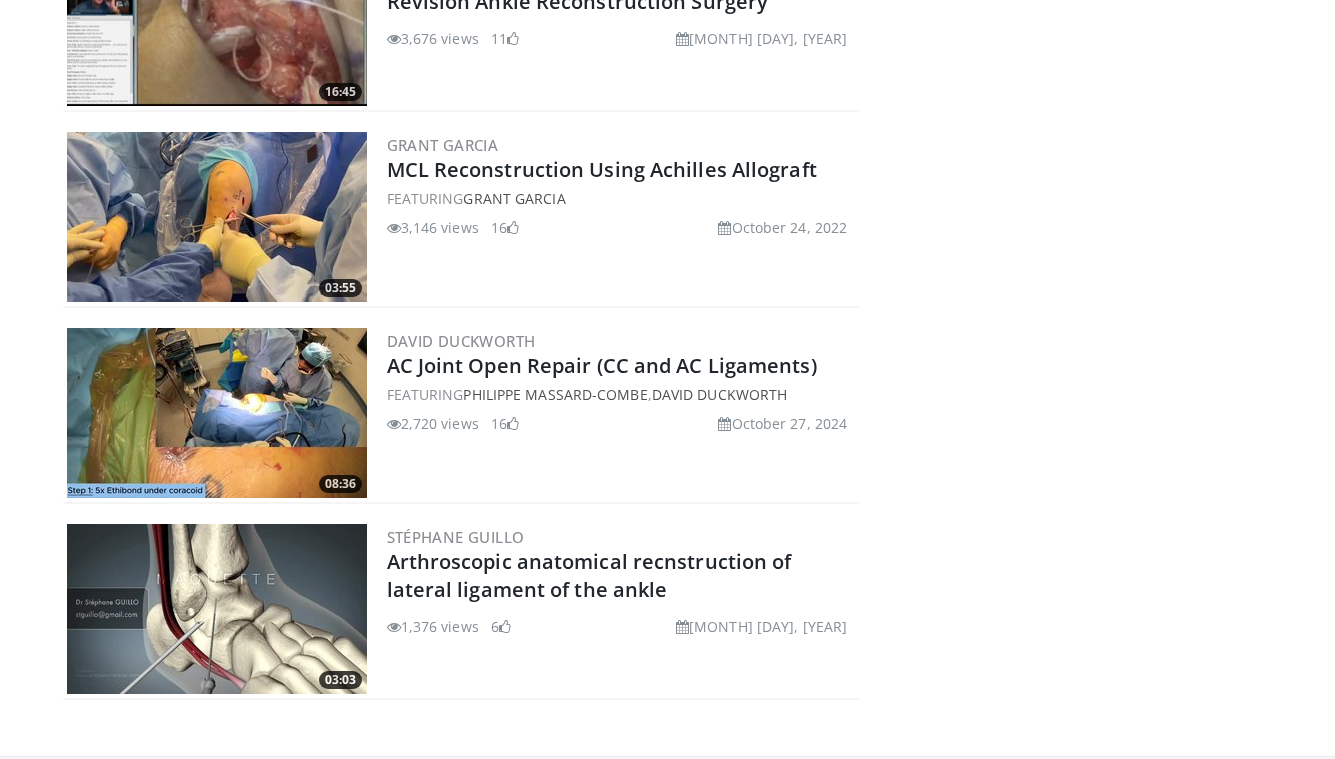 scroll, scrollTop: 6014, scrollLeft: 0, axis: vertical 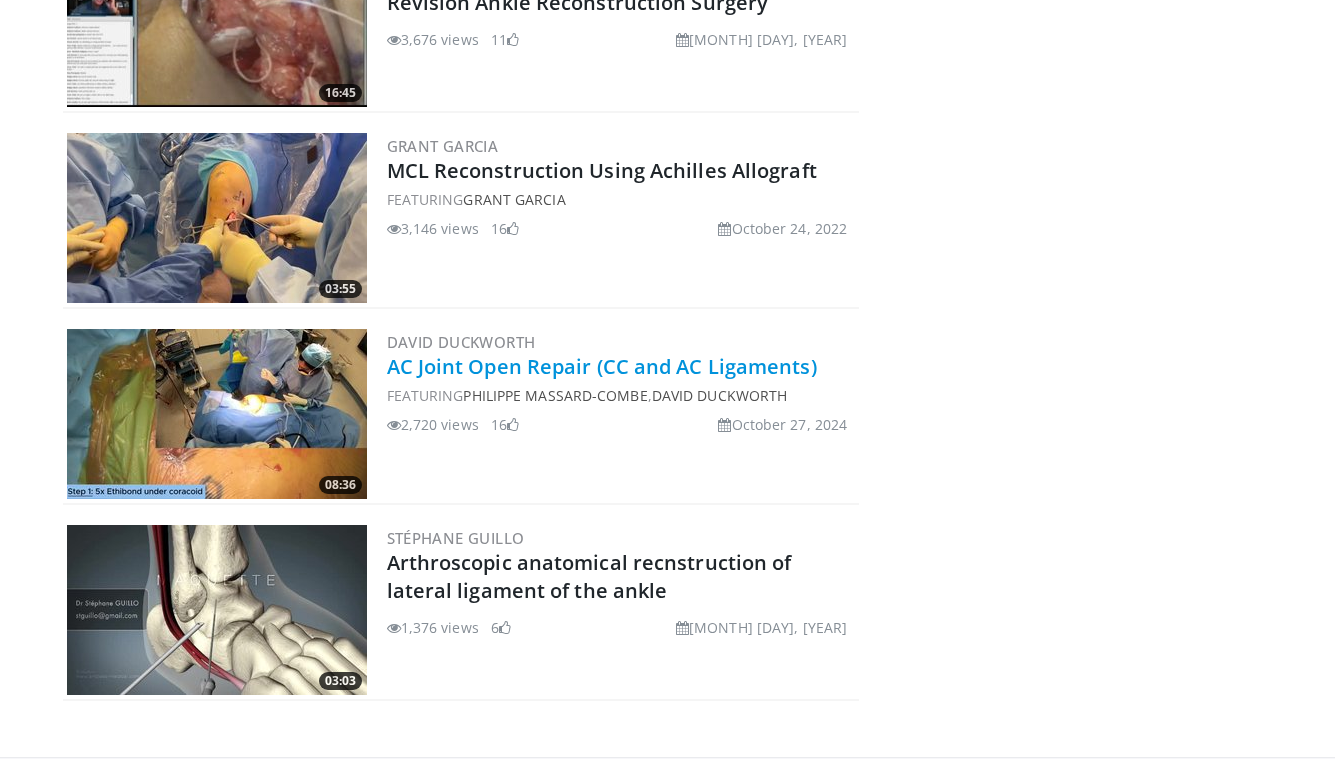 click on "AC Joint Open Repair (CC and AC Ligaments)" at bounding box center (602, 366) 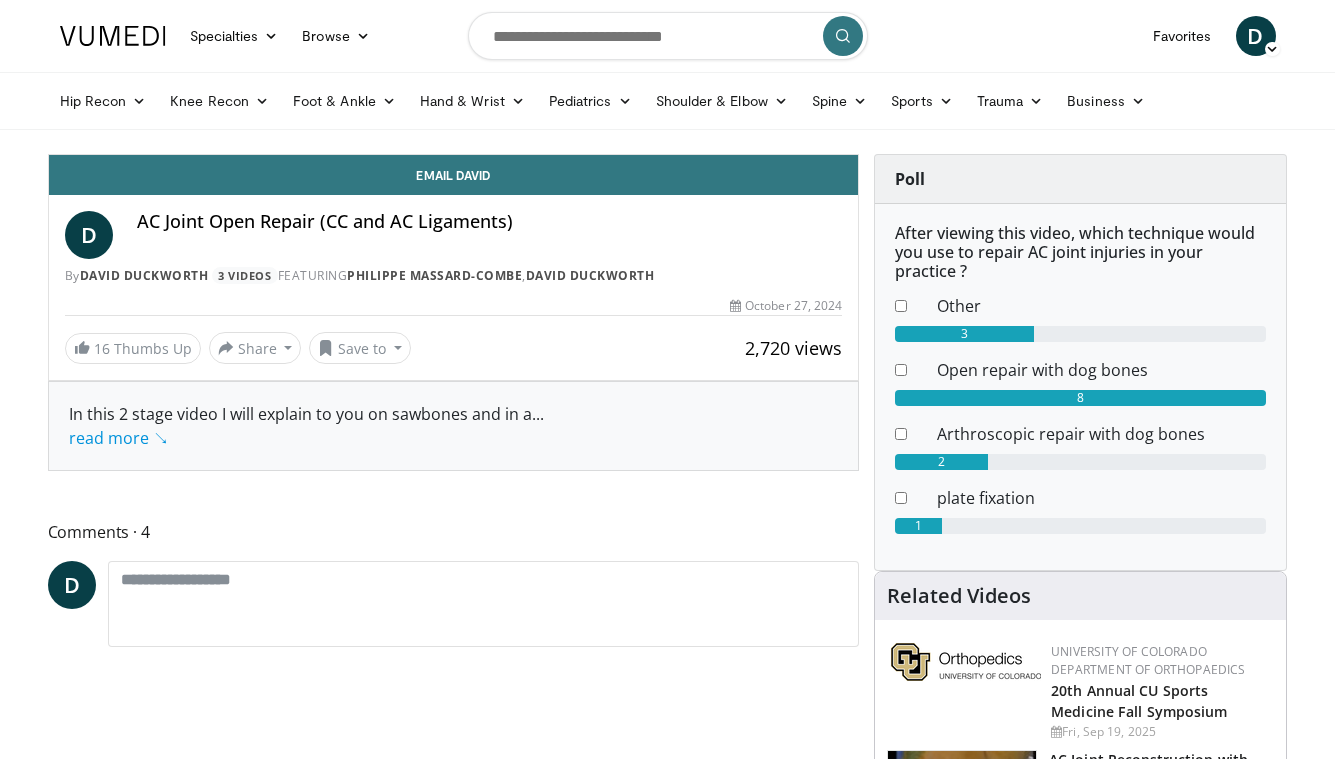 scroll, scrollTop: 0, scrollLeft: 0, axis: both 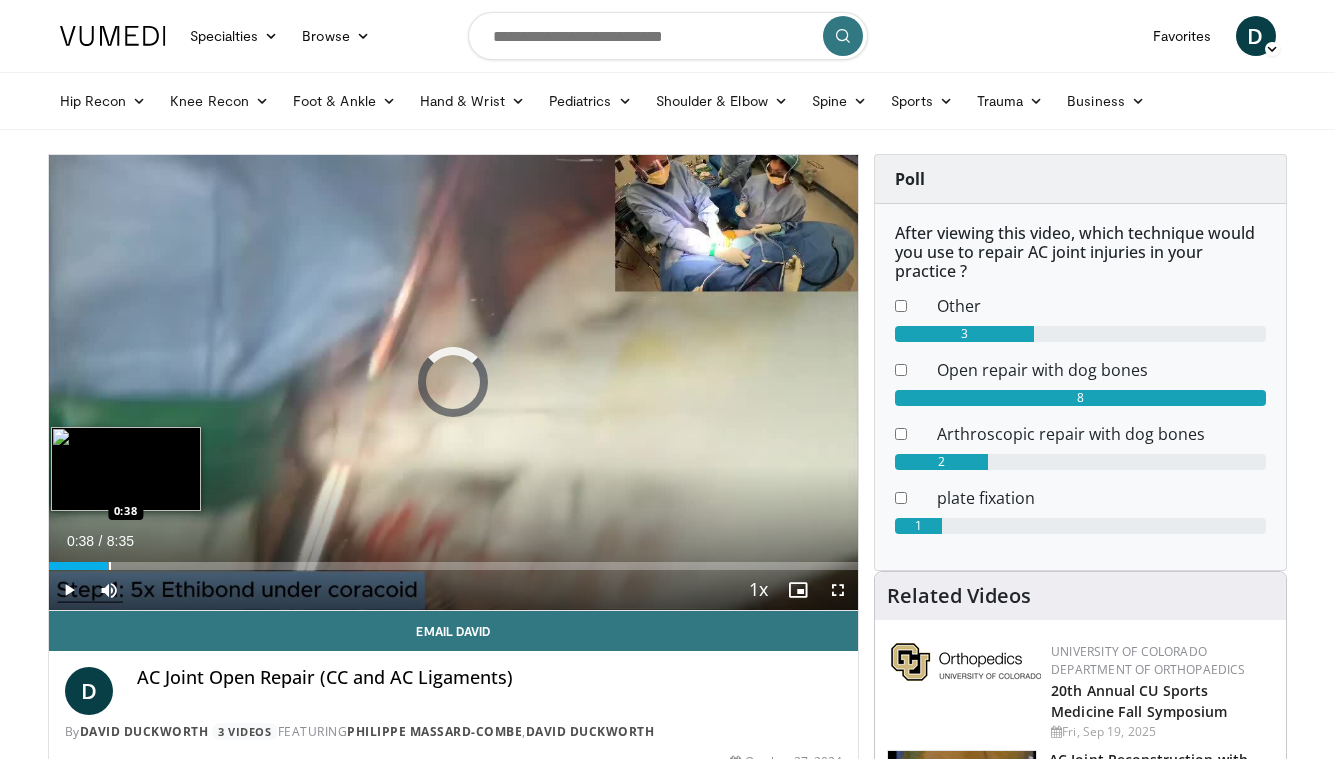 click on "Loaded :  1.89% 0:38 0:38" at bounding box center [454, 566] 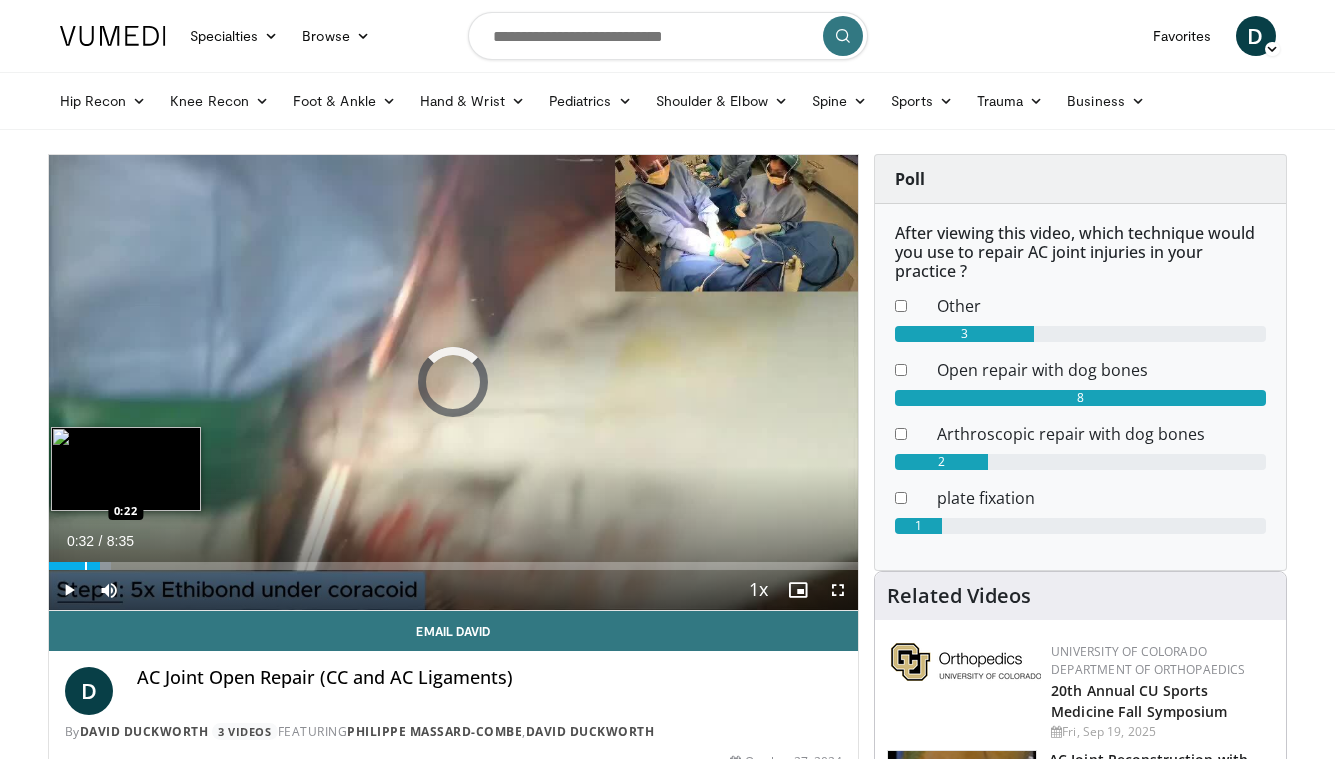 click at bounding box center [86, 566] 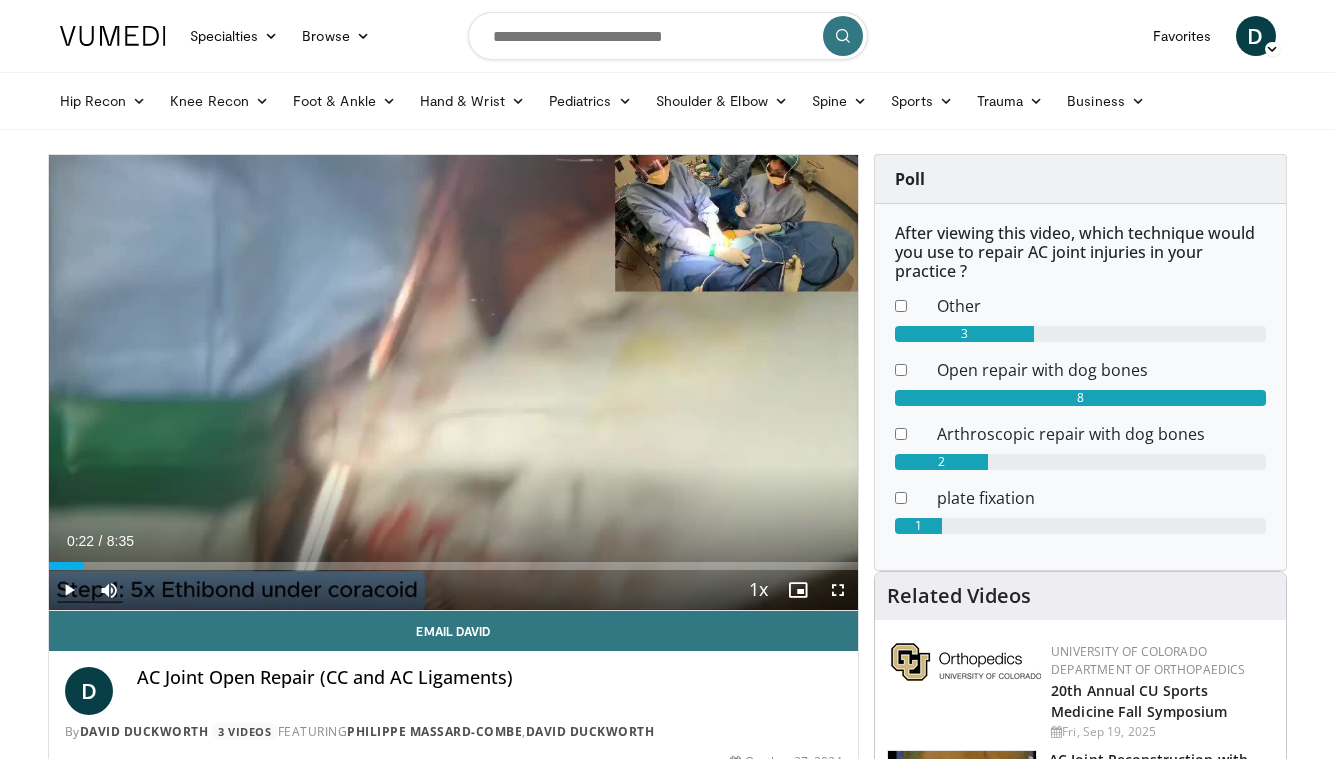 click at bounding box center [69, 590] 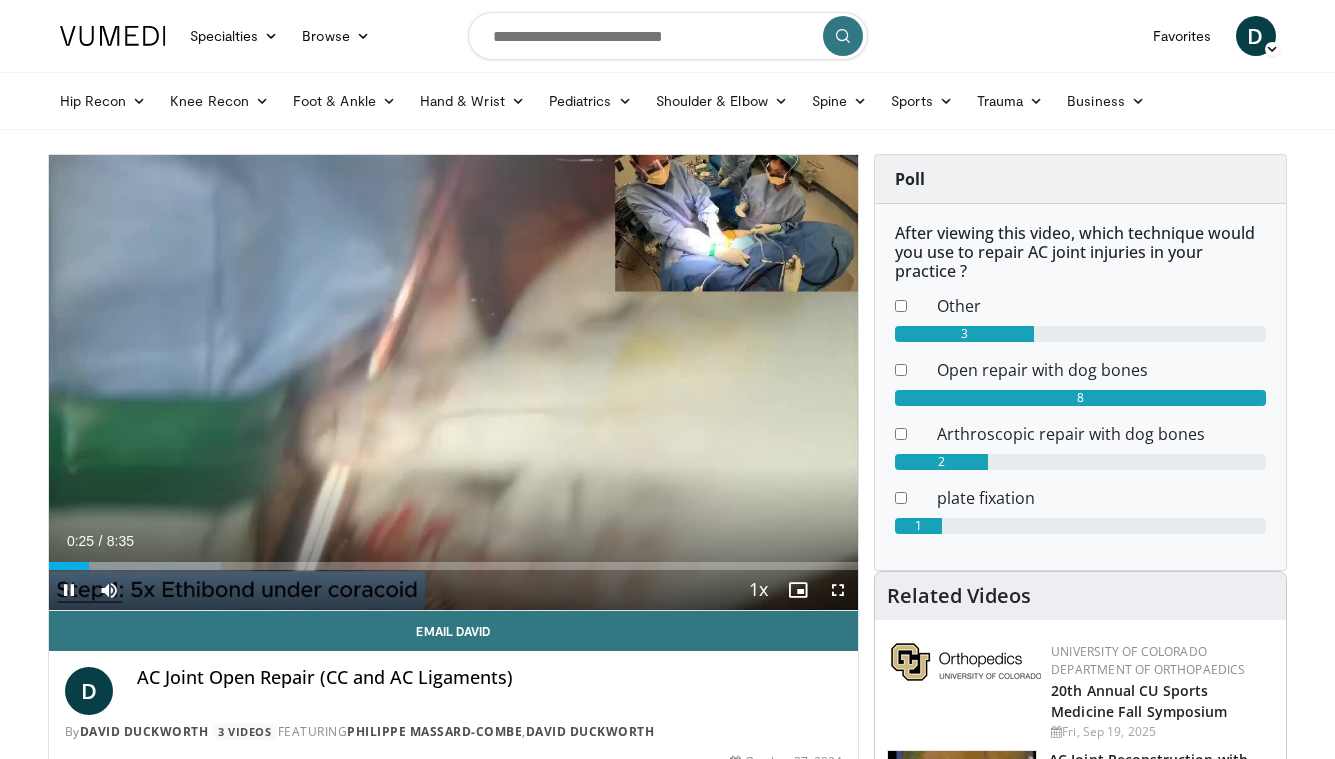 click at bounding box center [838, 590] 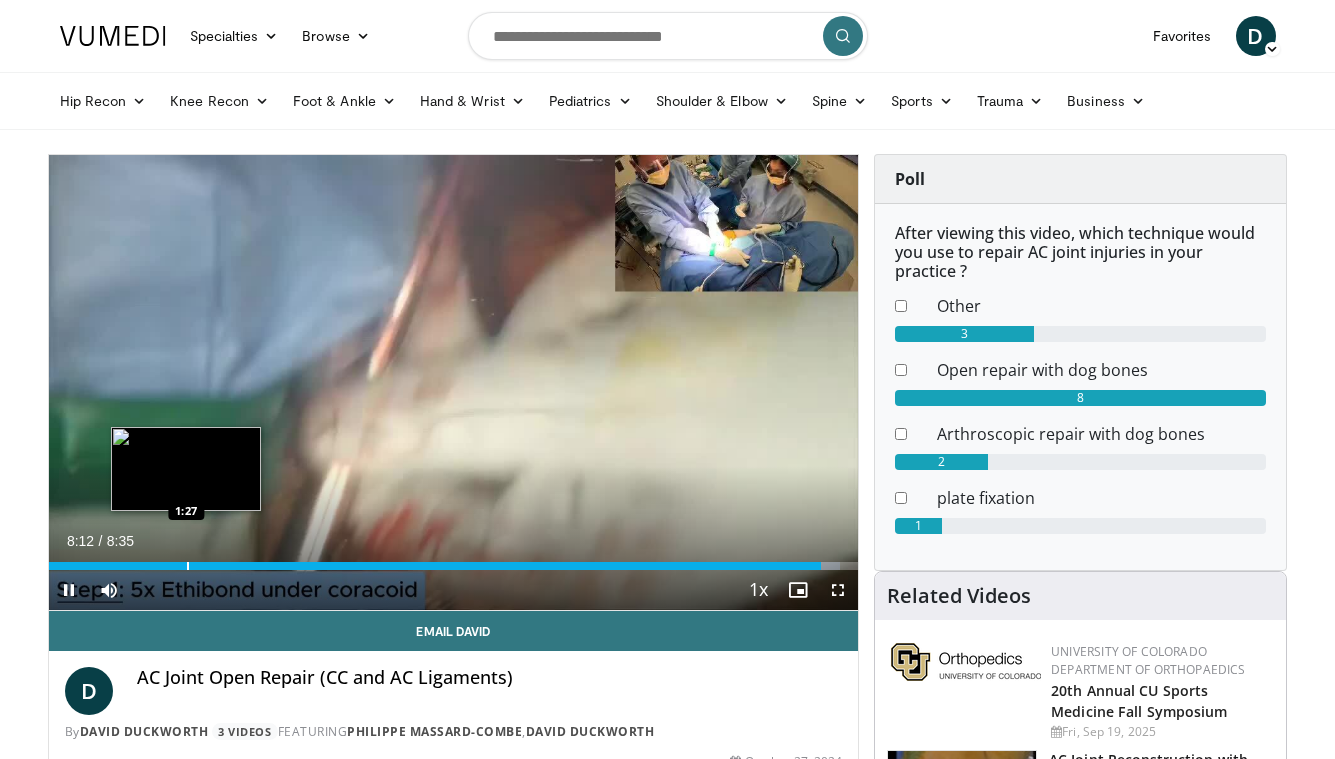 click at bounding box center (188, 566) 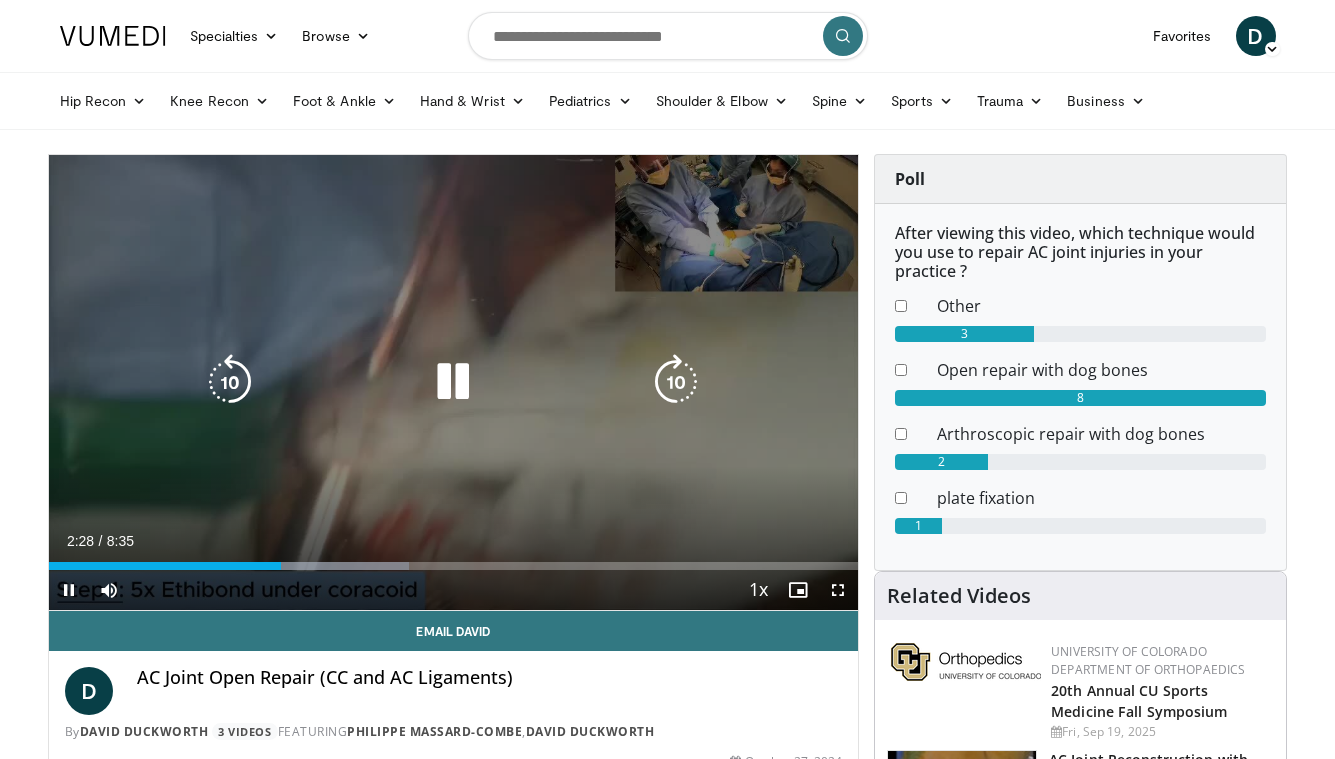 click at bounding box center [453, 382] 